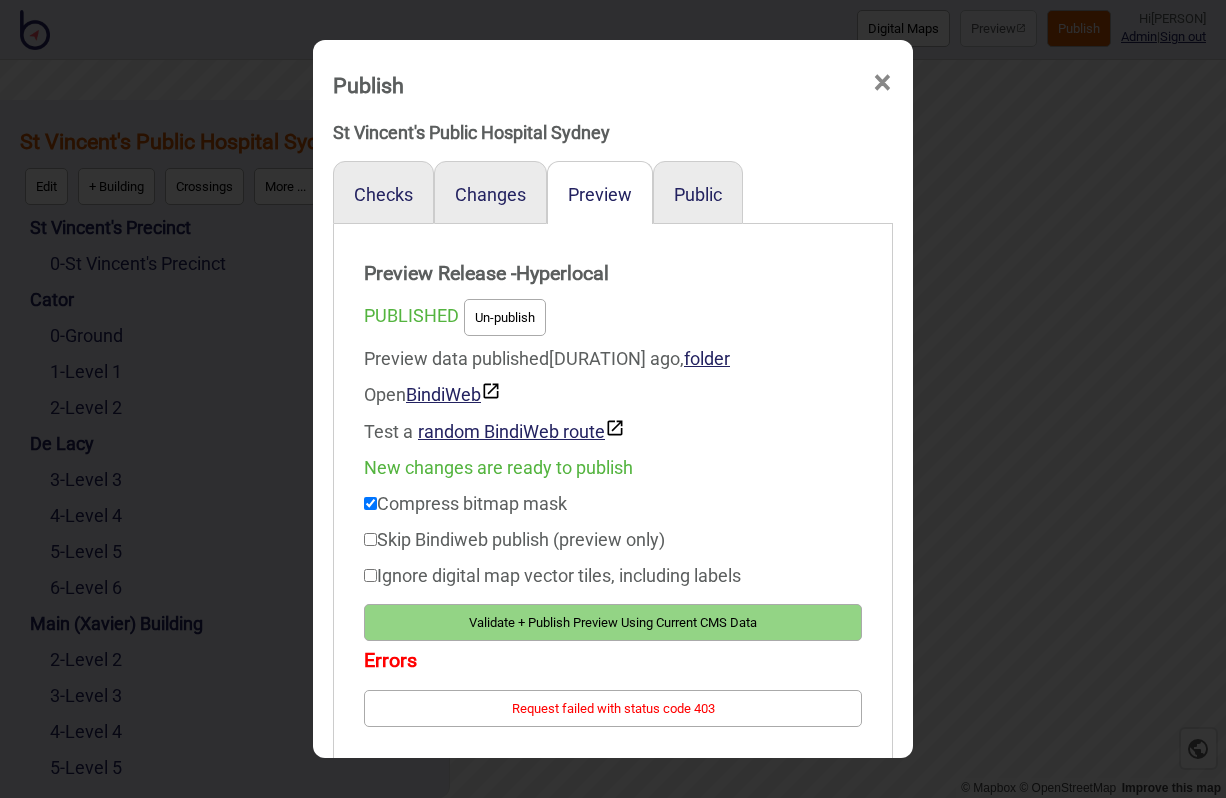 scroll, scrollTop: 0, scrollLeft: 0, axis: both 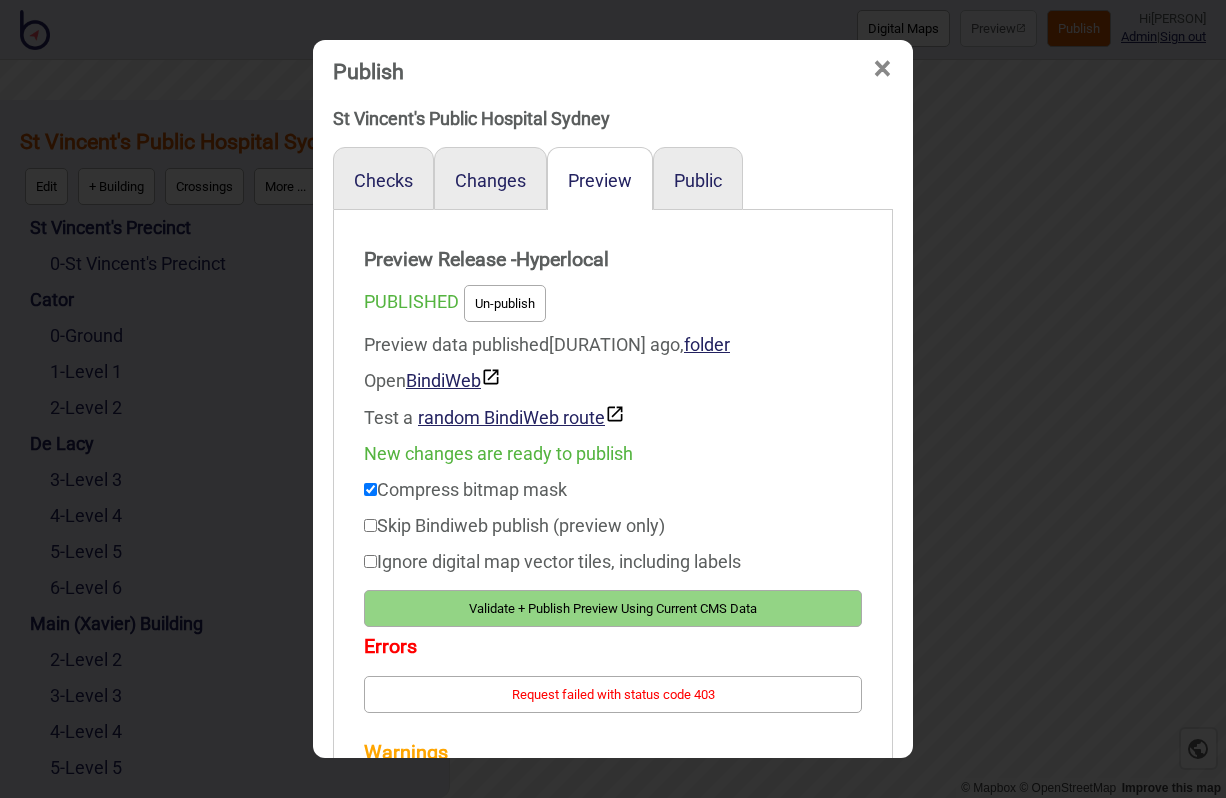 click on "Validate + Publish Preview Using Current CMS Data" at bounding box center (613, 608) 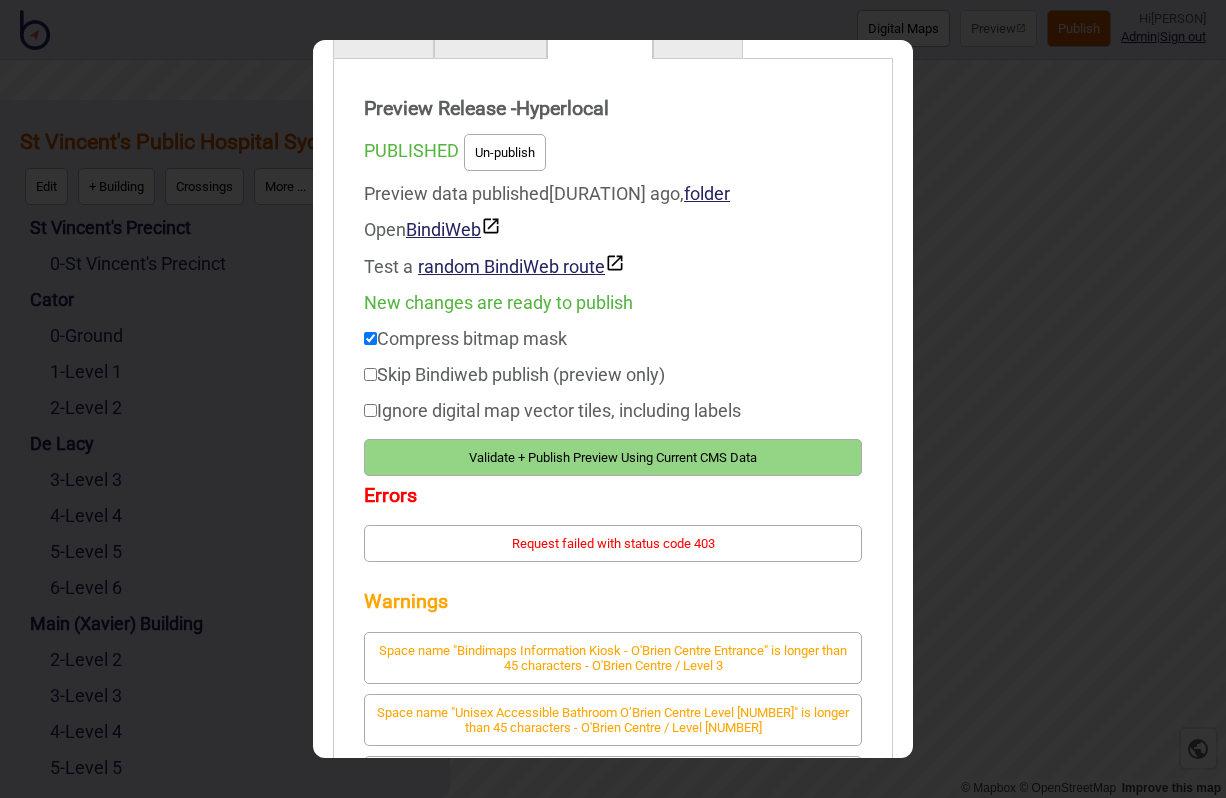 scroll, scrollTop: 0, scrollLeft: 0, axis: both 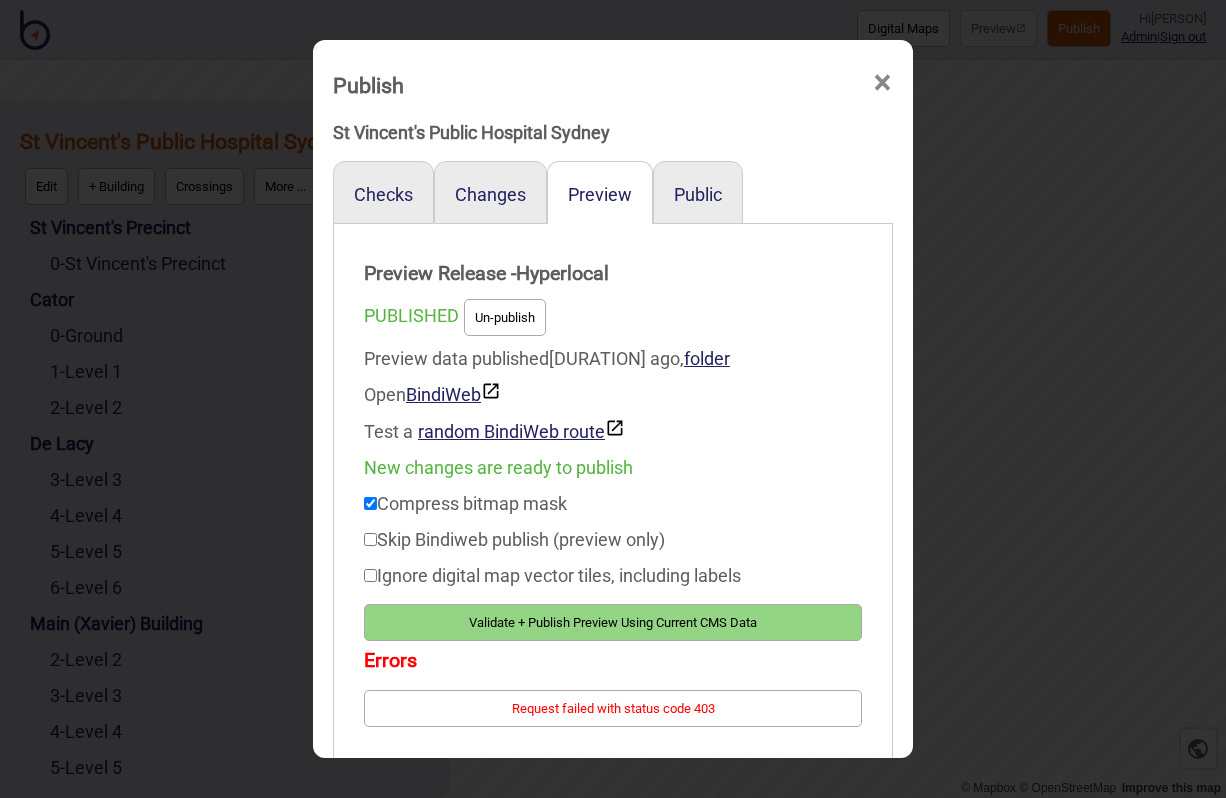 click on "×" at bounding box center (882, 83) 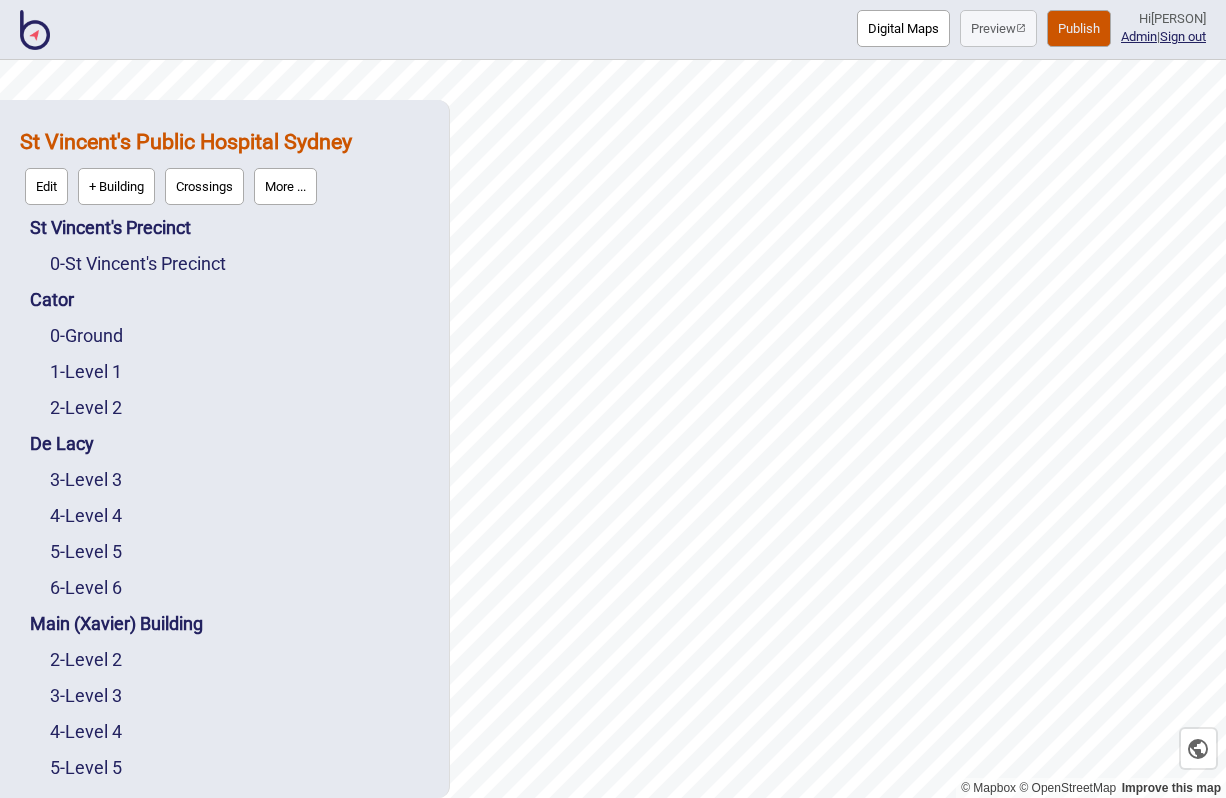 click at bounding box center (35, 30) 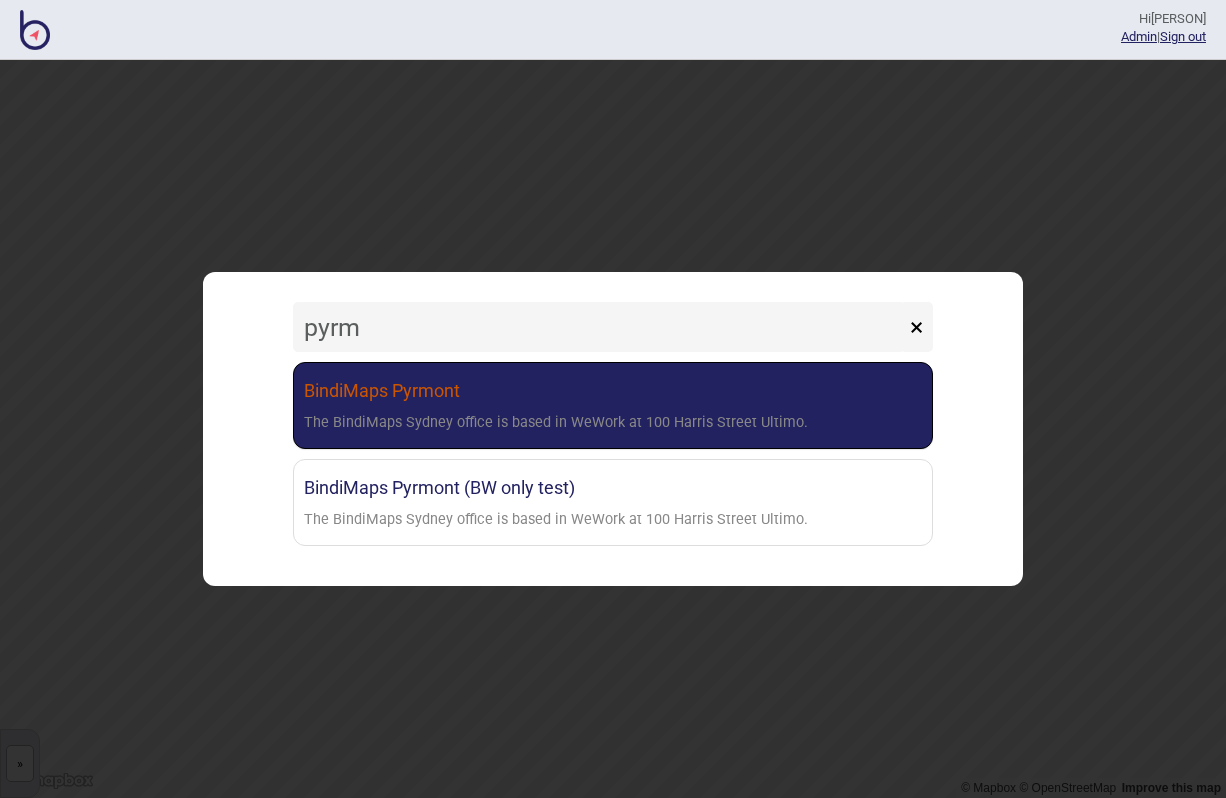type on "pyrm" 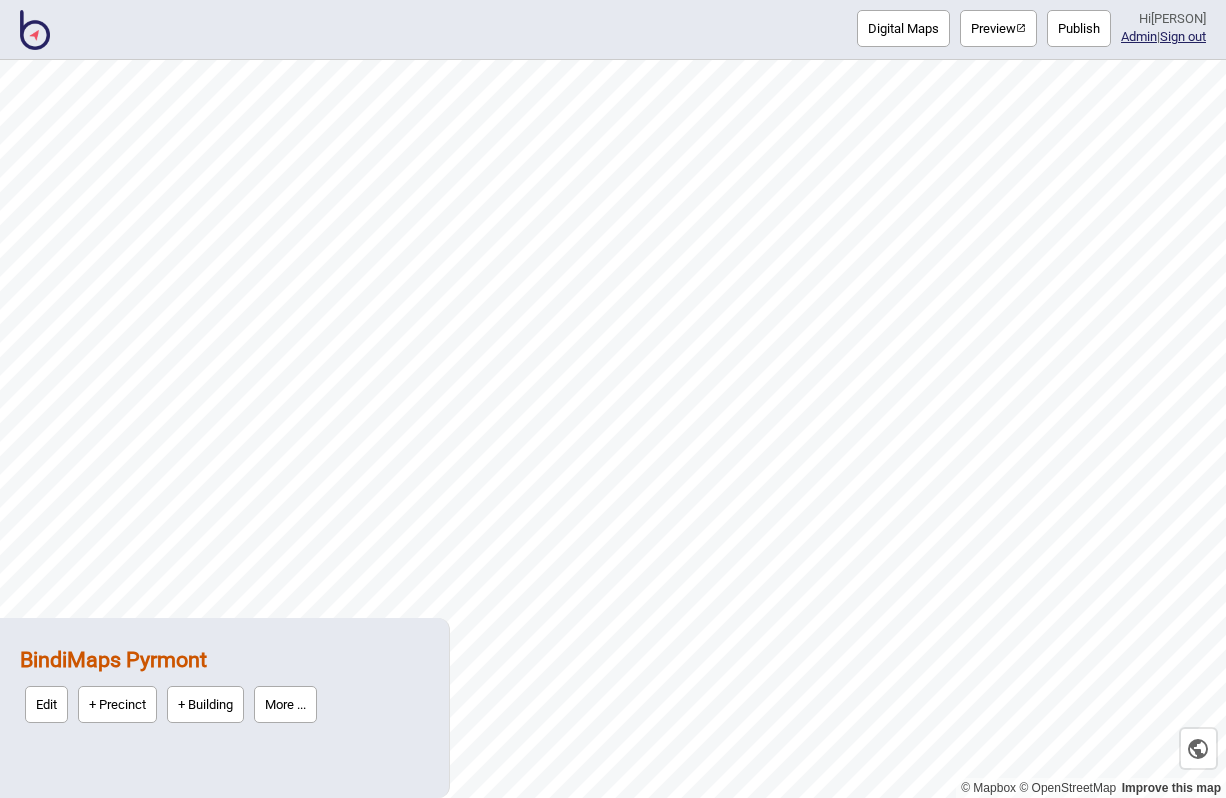 click on "Publish" at bounding box center [1079, 28] 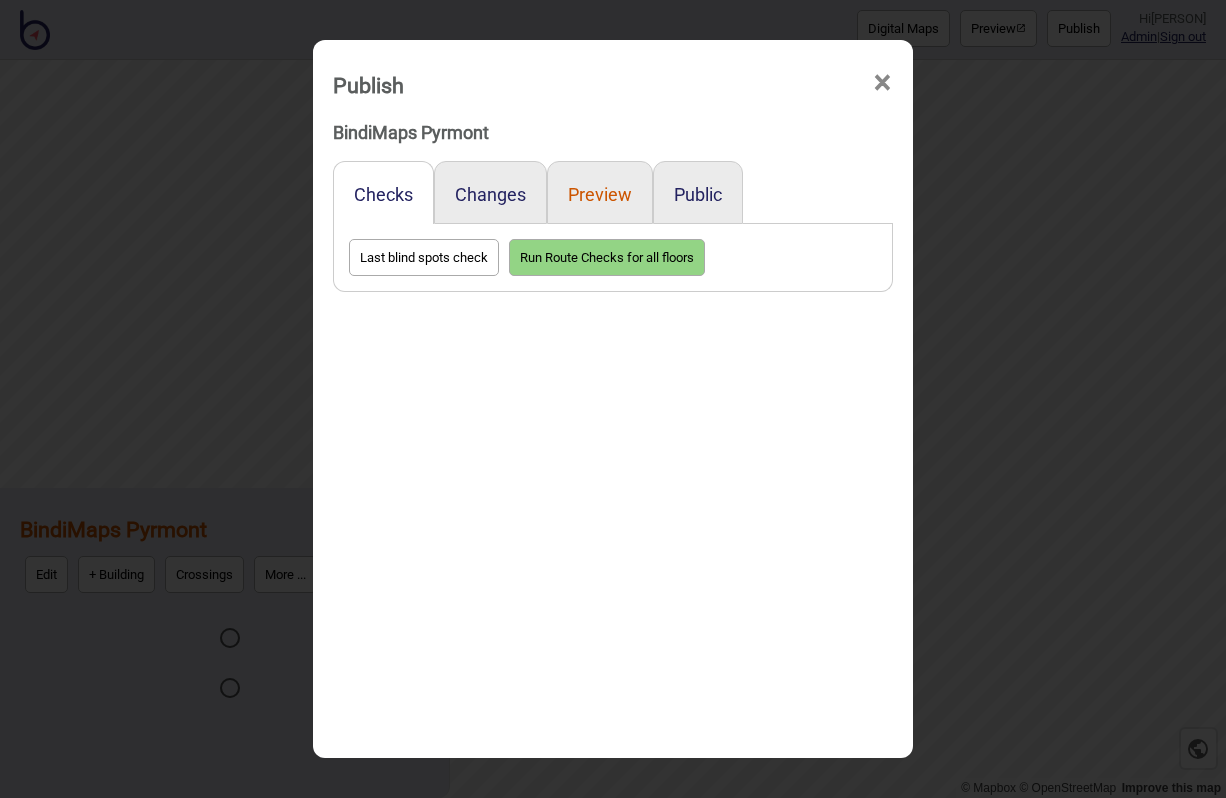 click on "Preview" at bounding box center (600, 194) 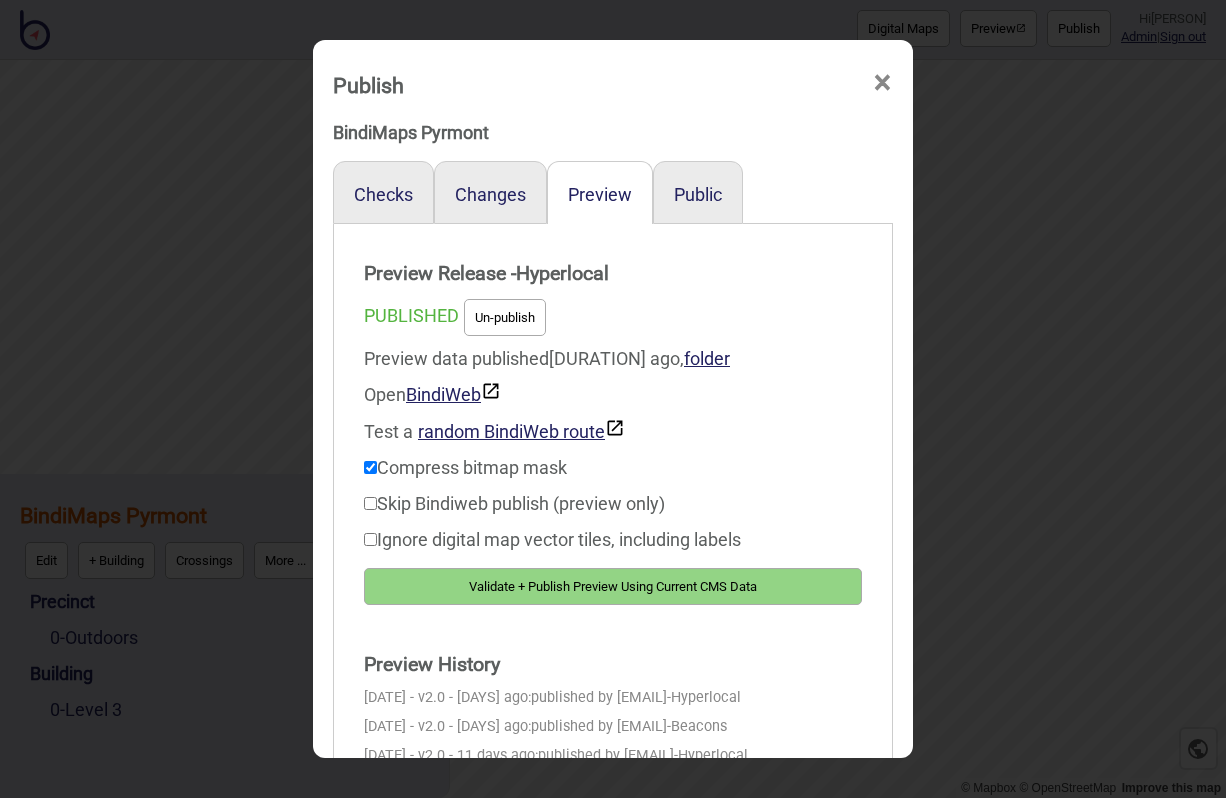 click on "Validate + Publish Preview Using Current CMS Data" at bounding box center (613, 586) 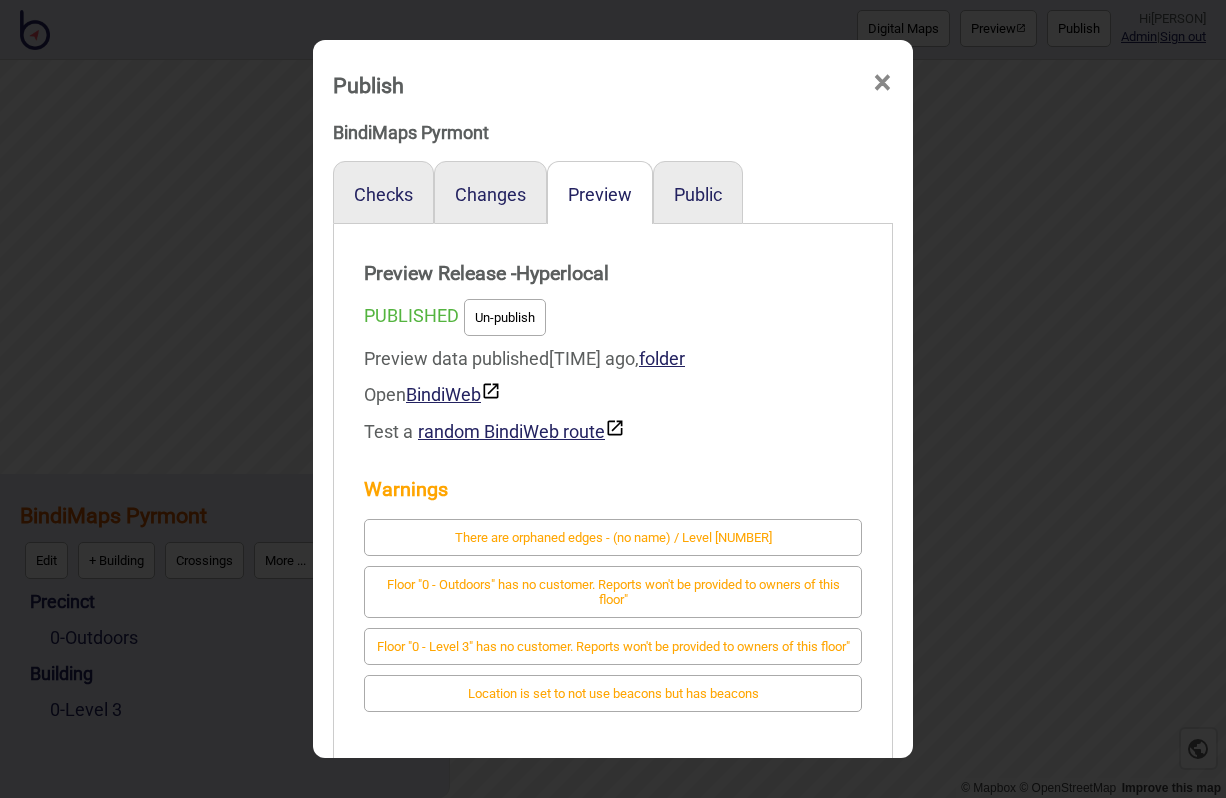 click on "×" at bounding box center [882, 83] 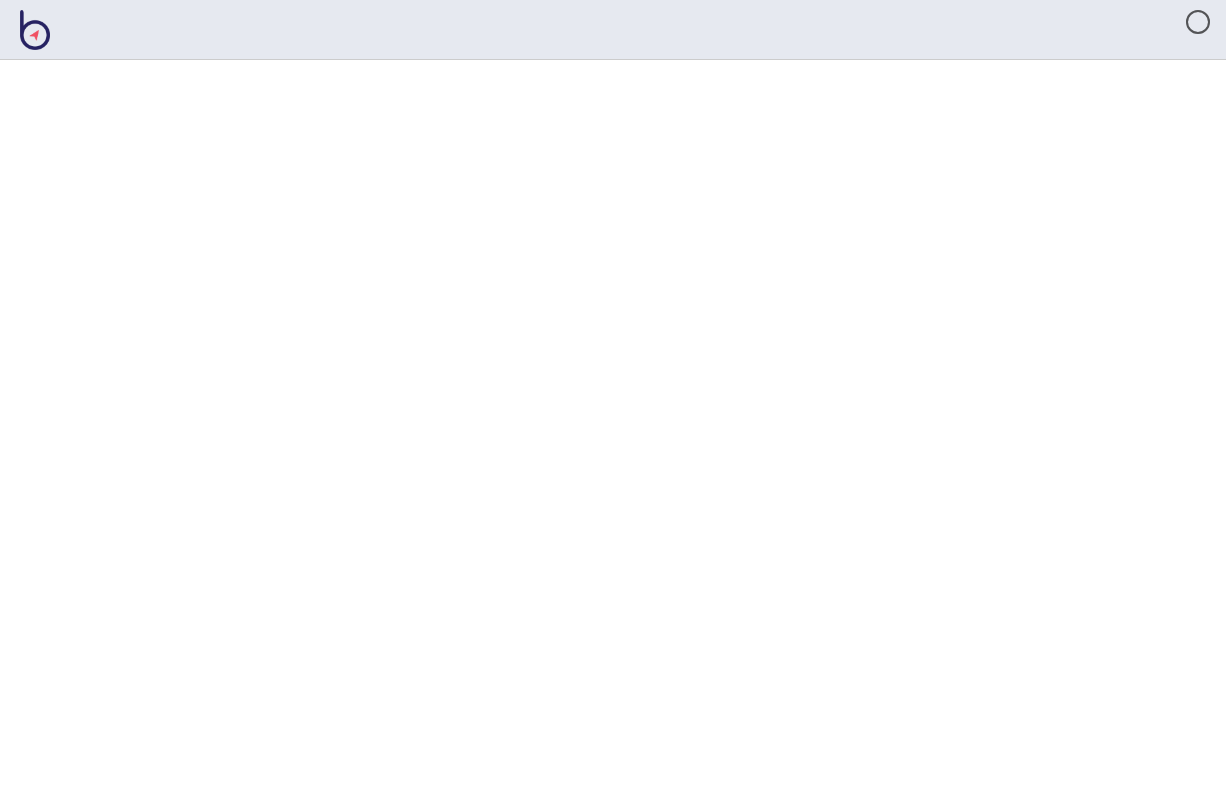 scroll, scrollTop: 0, scrollLeft: 0, axis: both 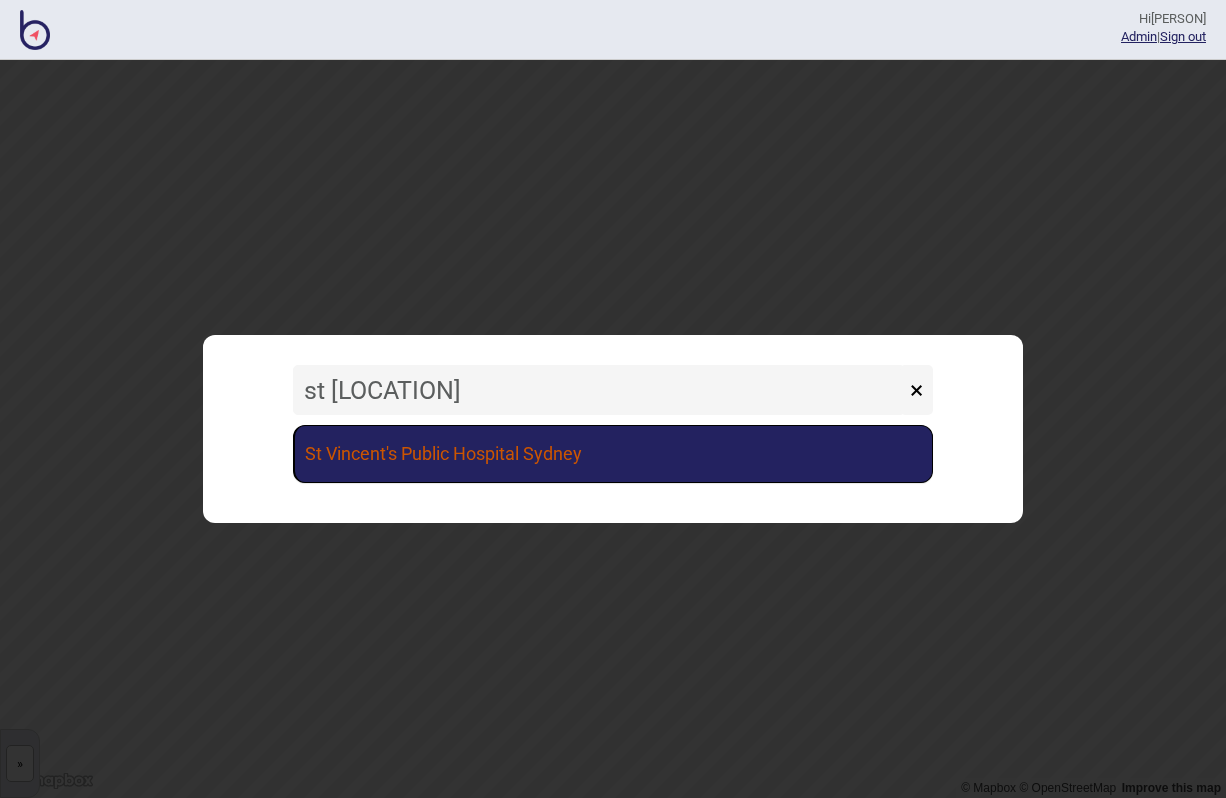 type on "st [LOCATION]" 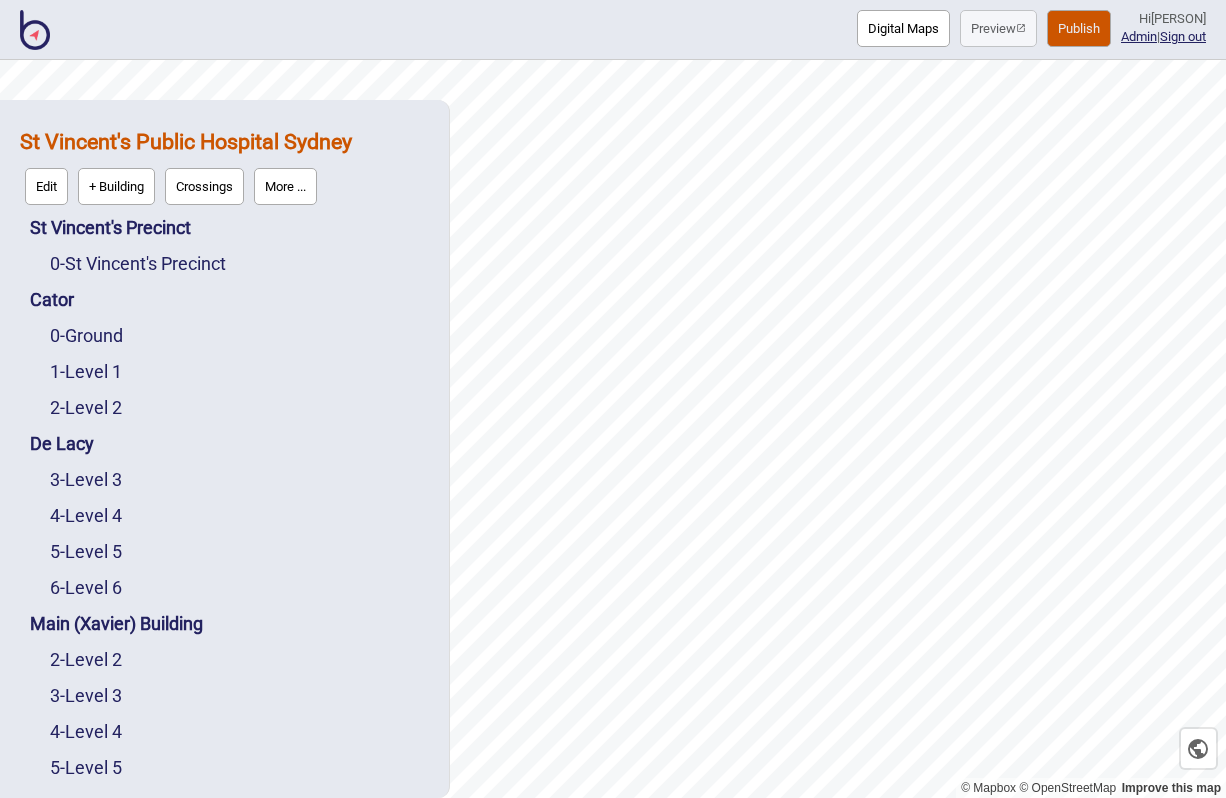 click on "More ..." at bounding box center [285, 186] 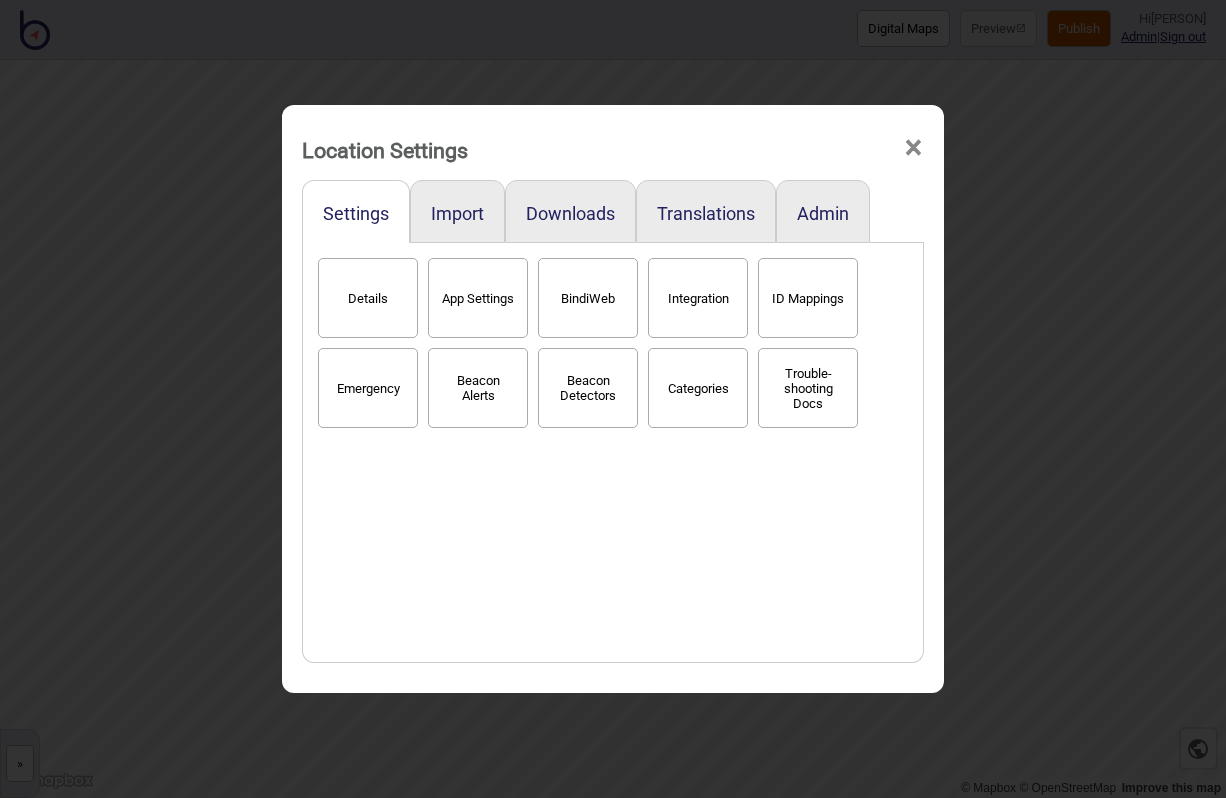 click on "×" at bounding box center [913, 148] 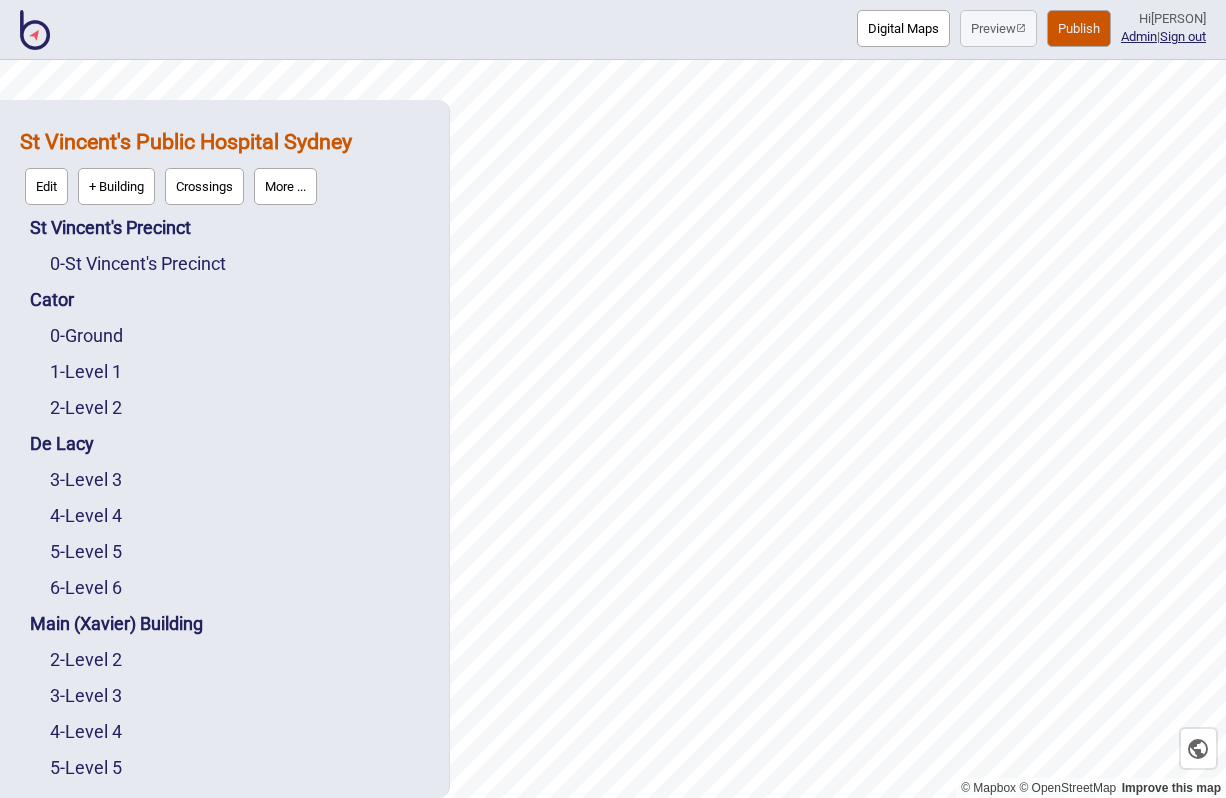 click on "Digital Maps" at bounding box center [903, 28] 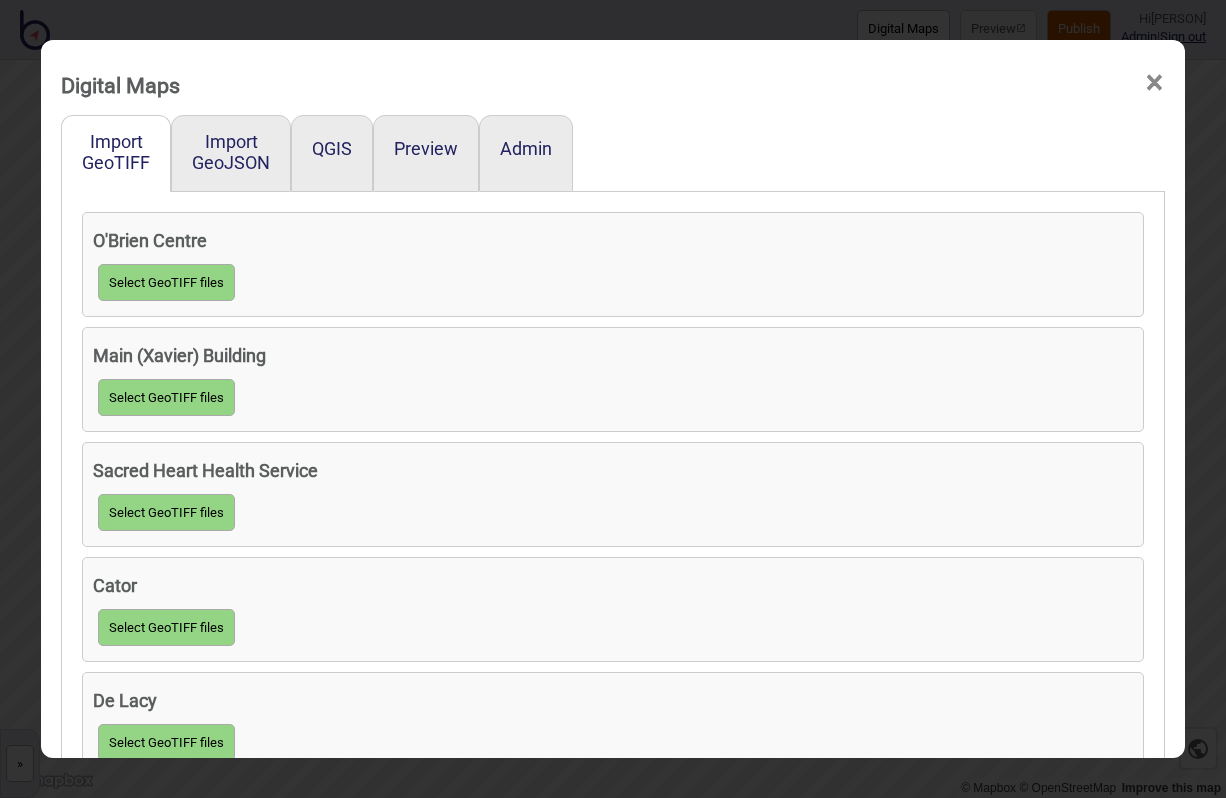 click on "Admin" at bounding box center [526, 153] 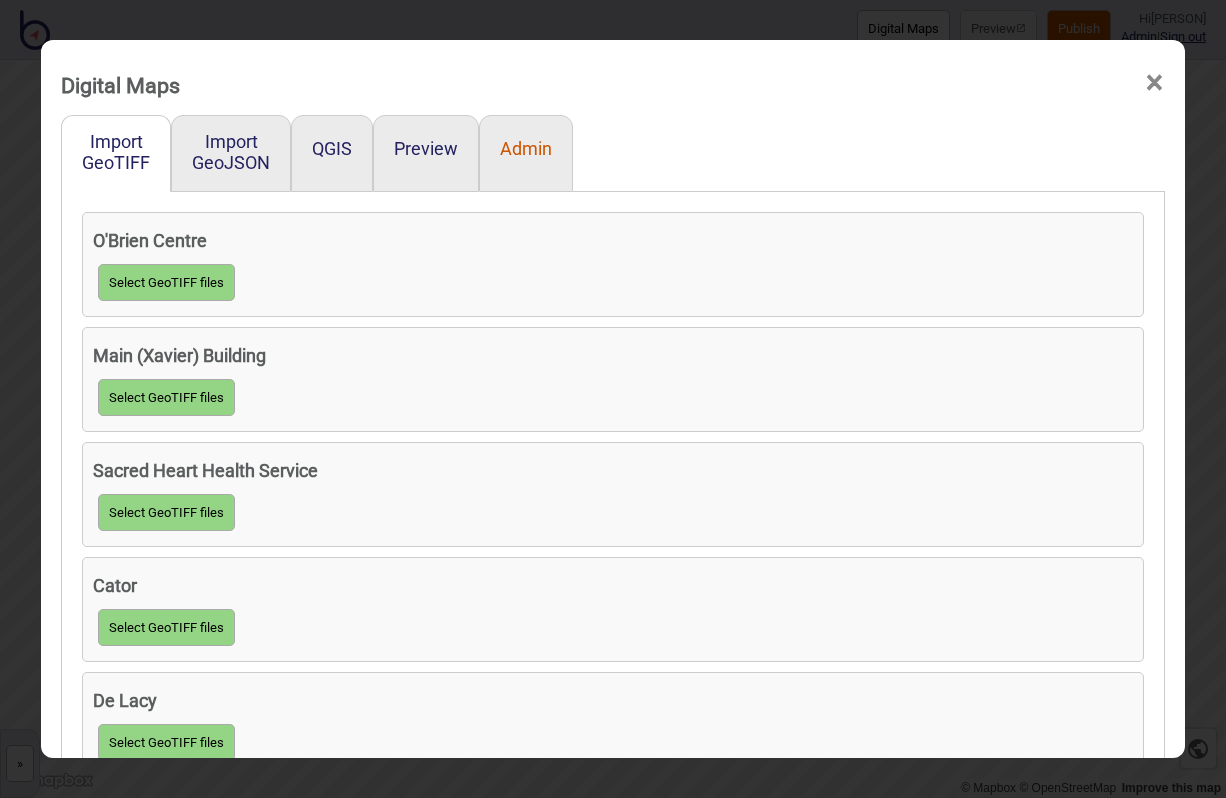 click on "Admin" at bounding box center (526, 148) 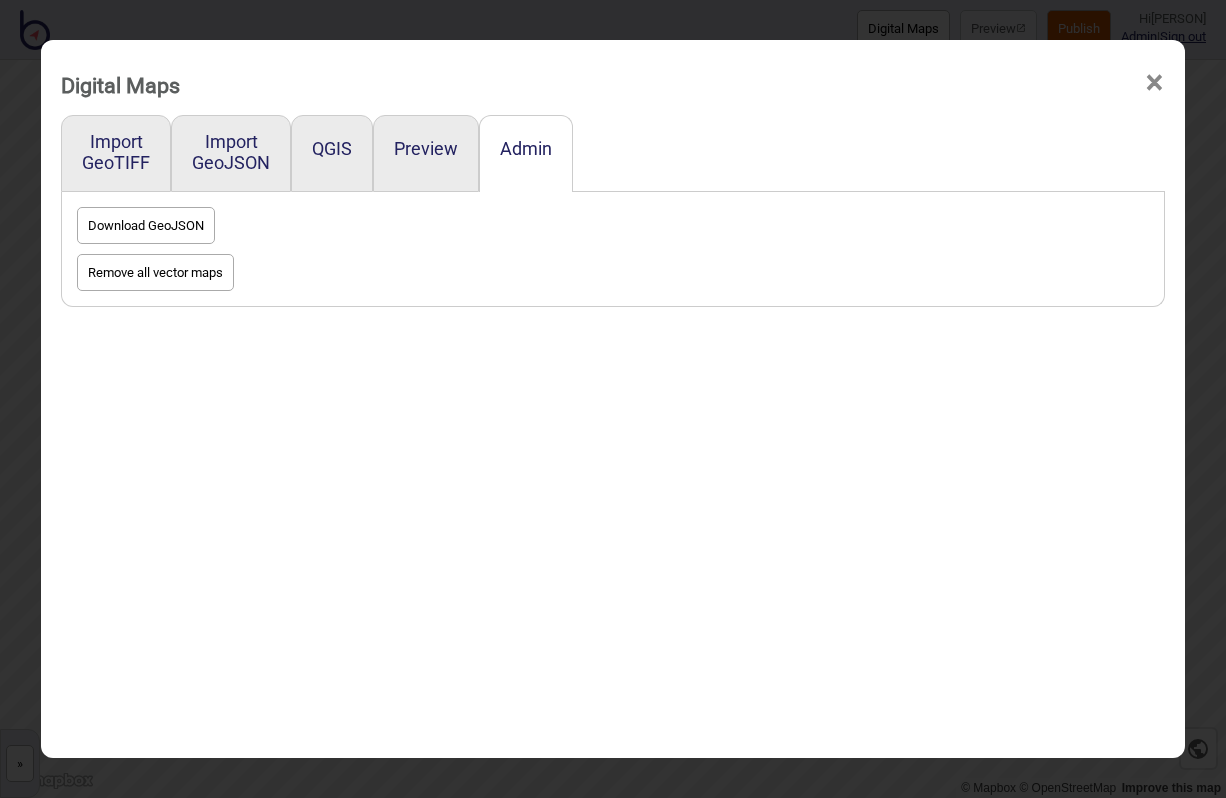 click on "Remove all vector maps" at bounding box center [155, 272] 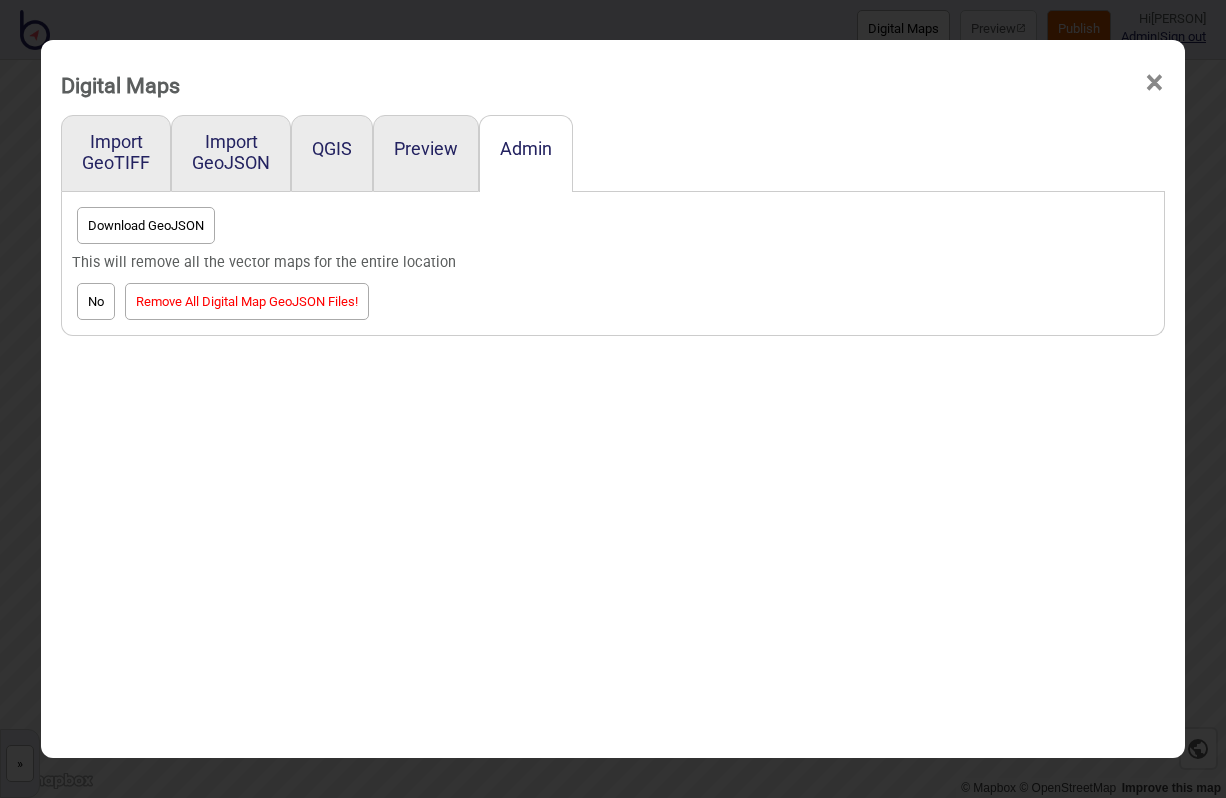 click on "Remove All Digital Map GeoJSON Files!" at bounding box center (247, 301) 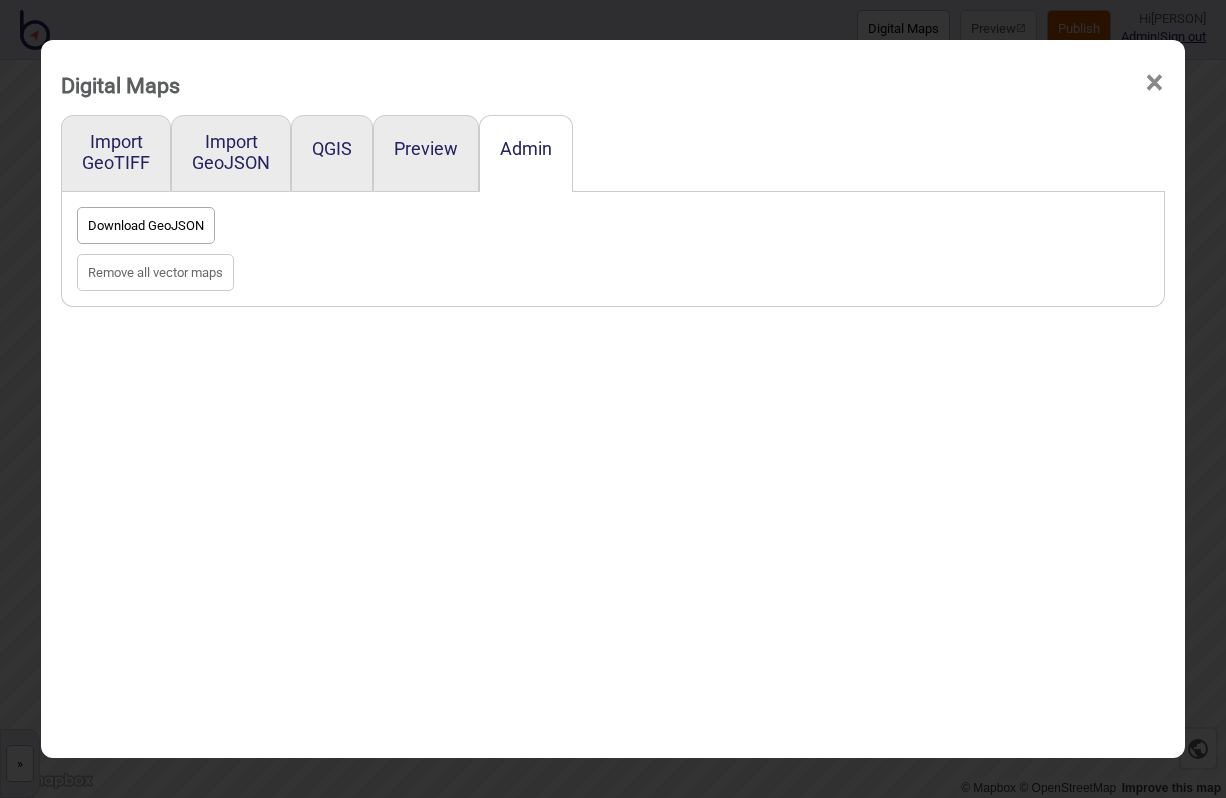 click on "Import GeoTIFF Import GeoJSON QGIS Preview Admin Download GeoJSON Remove all vector maps" at bounding box center [612, 474] 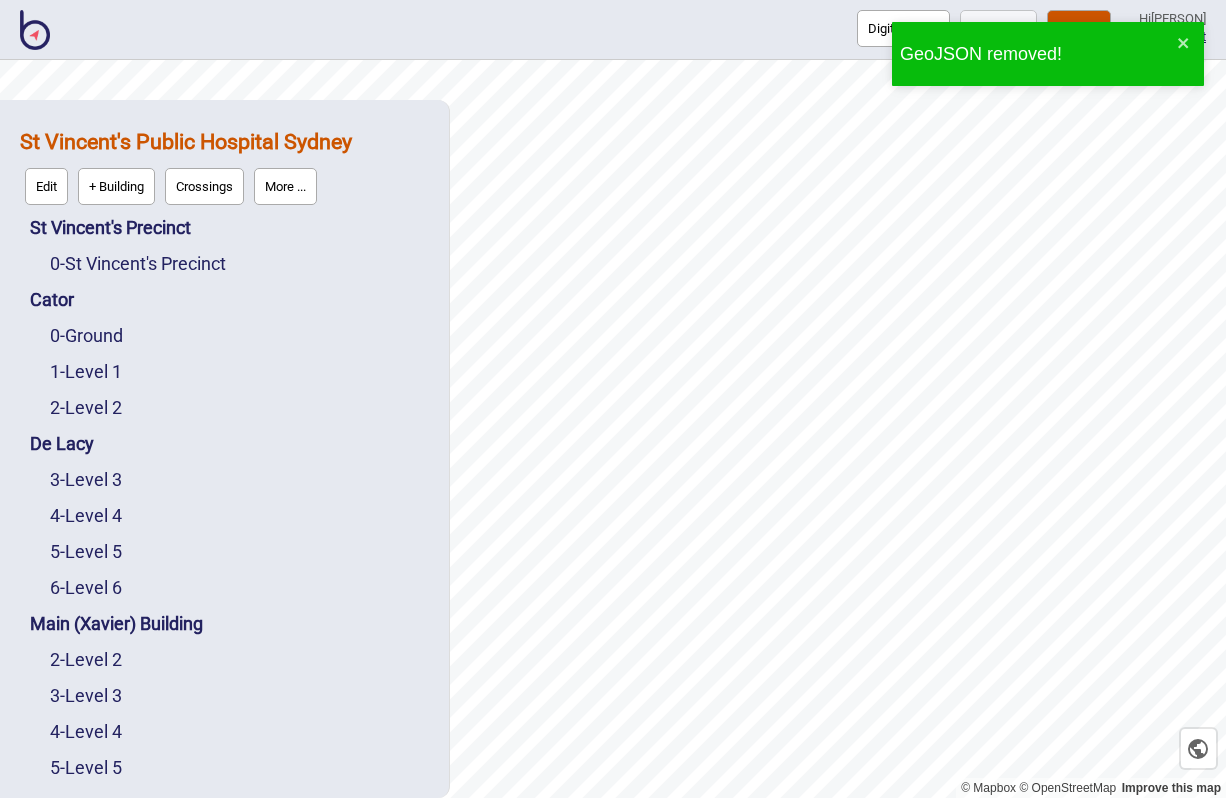 click on "Publish" at bounding box center (1079, 28) 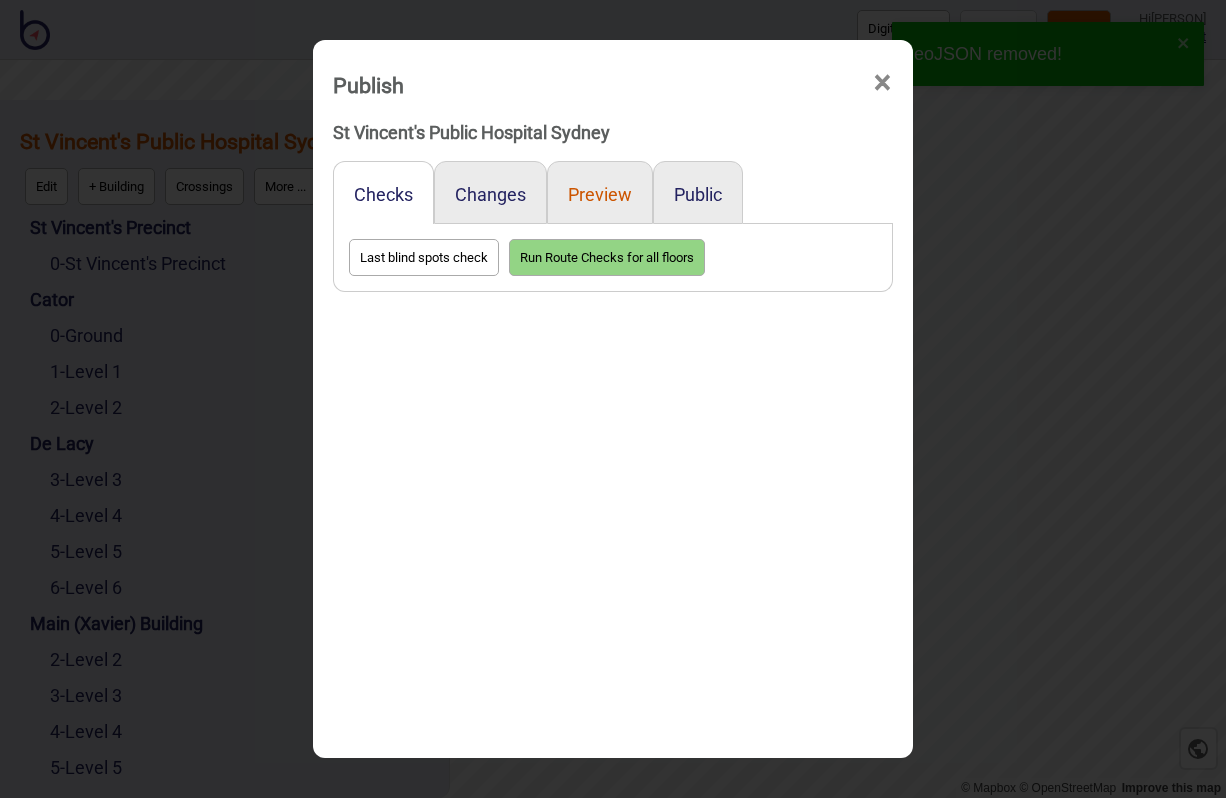 click on "Preview" at bounding box center (600, 194) 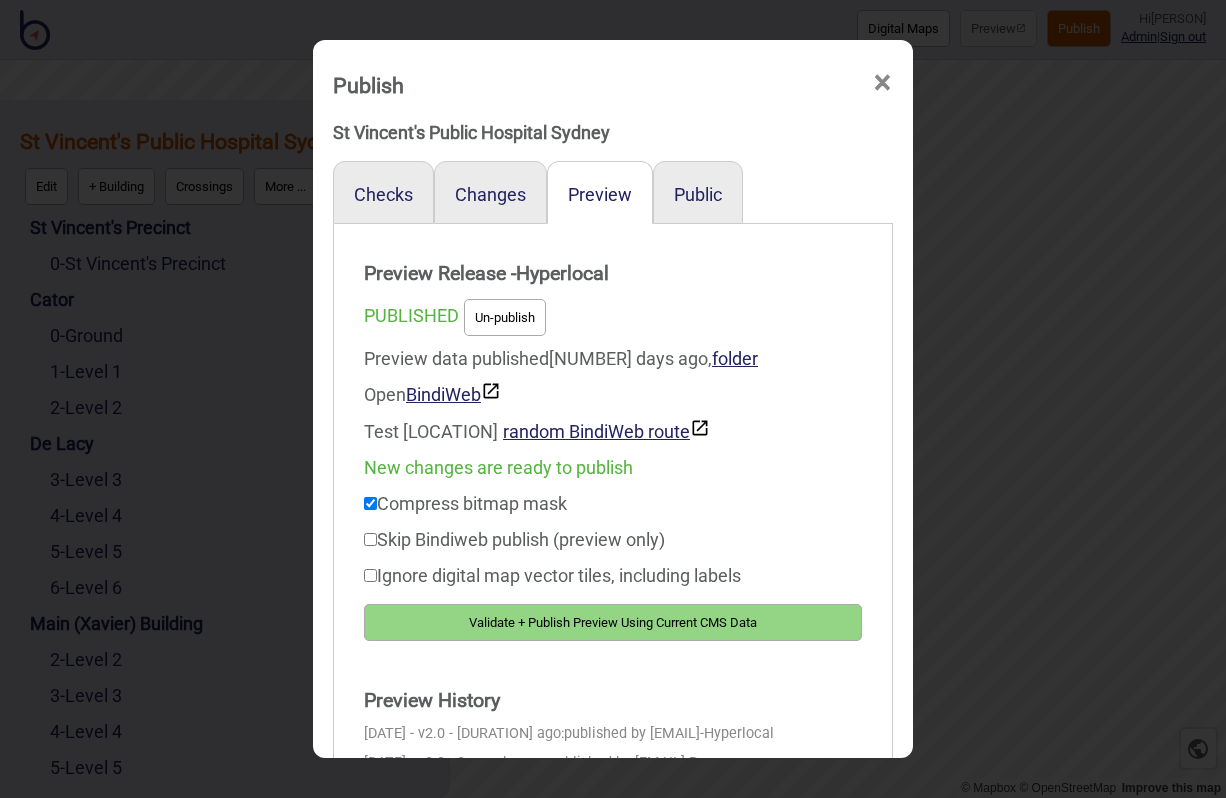 click on "Validate + Publish Preview Using Current CMS Data" at bounding box center [613, 622] 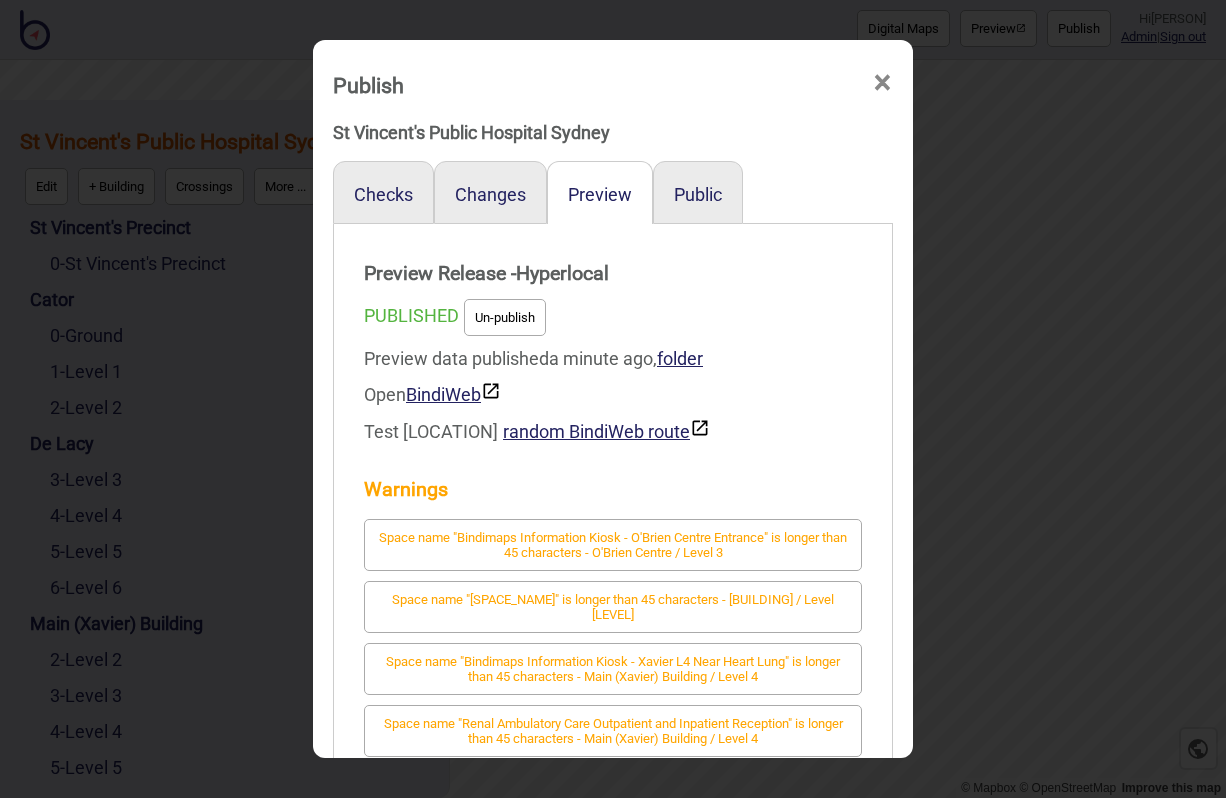 click on "×" at bounding box center (882, 83) 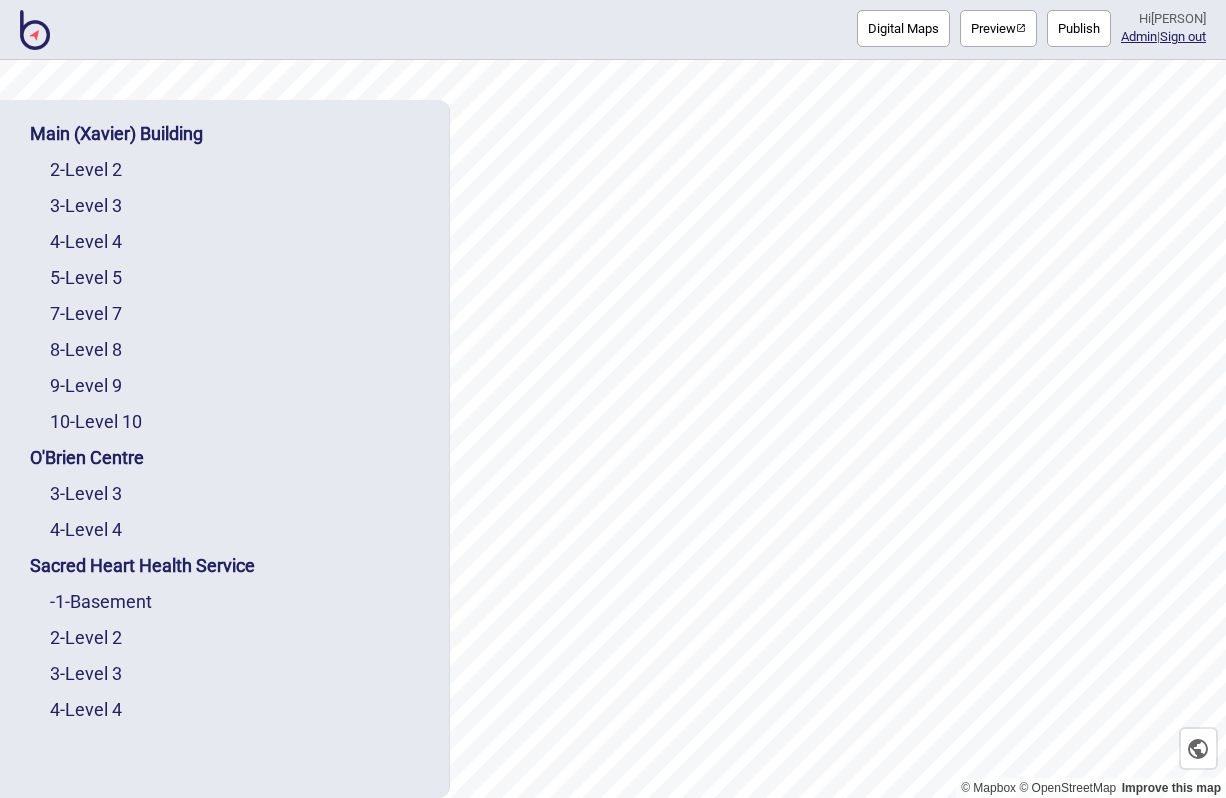 scroll, scrollTop: 0, scrollLeft: 0, axis: both 